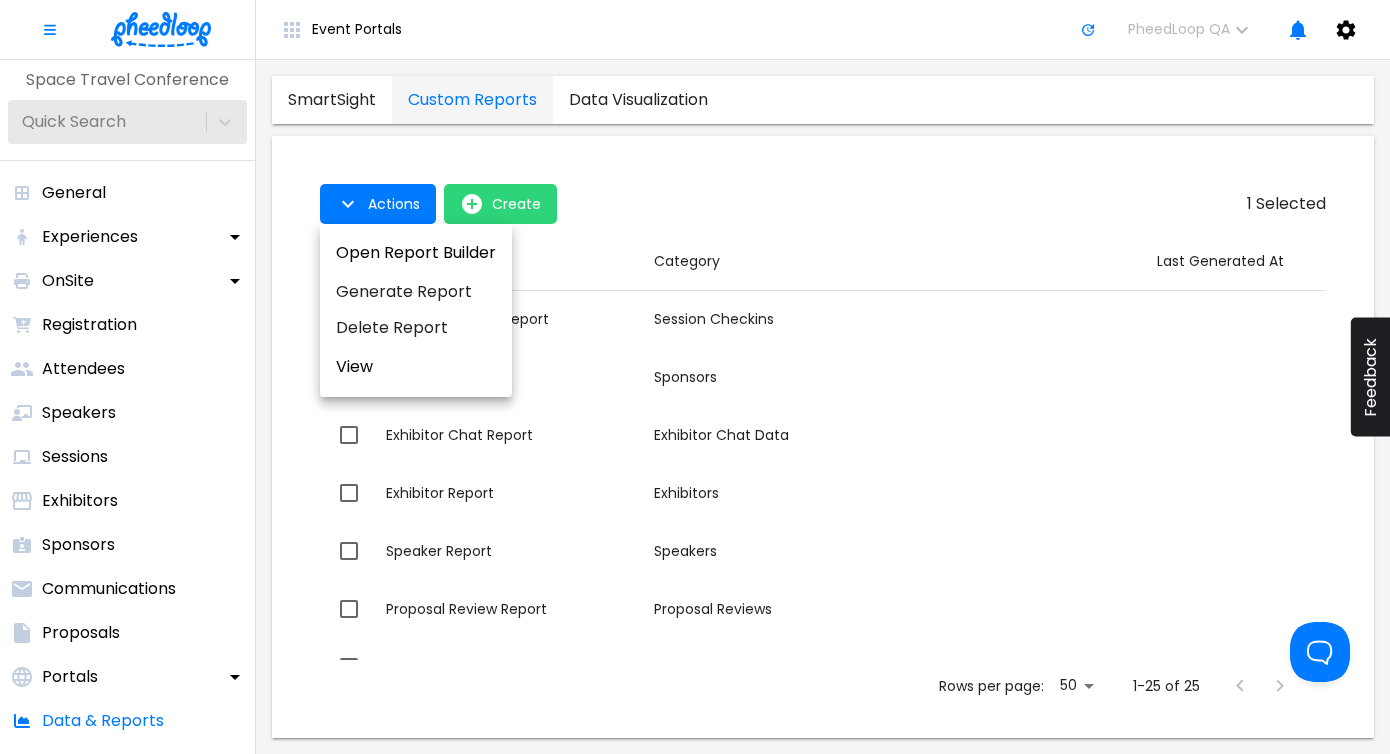 scroll, scrollTop: 0, scrollLeft: 0, axis: both 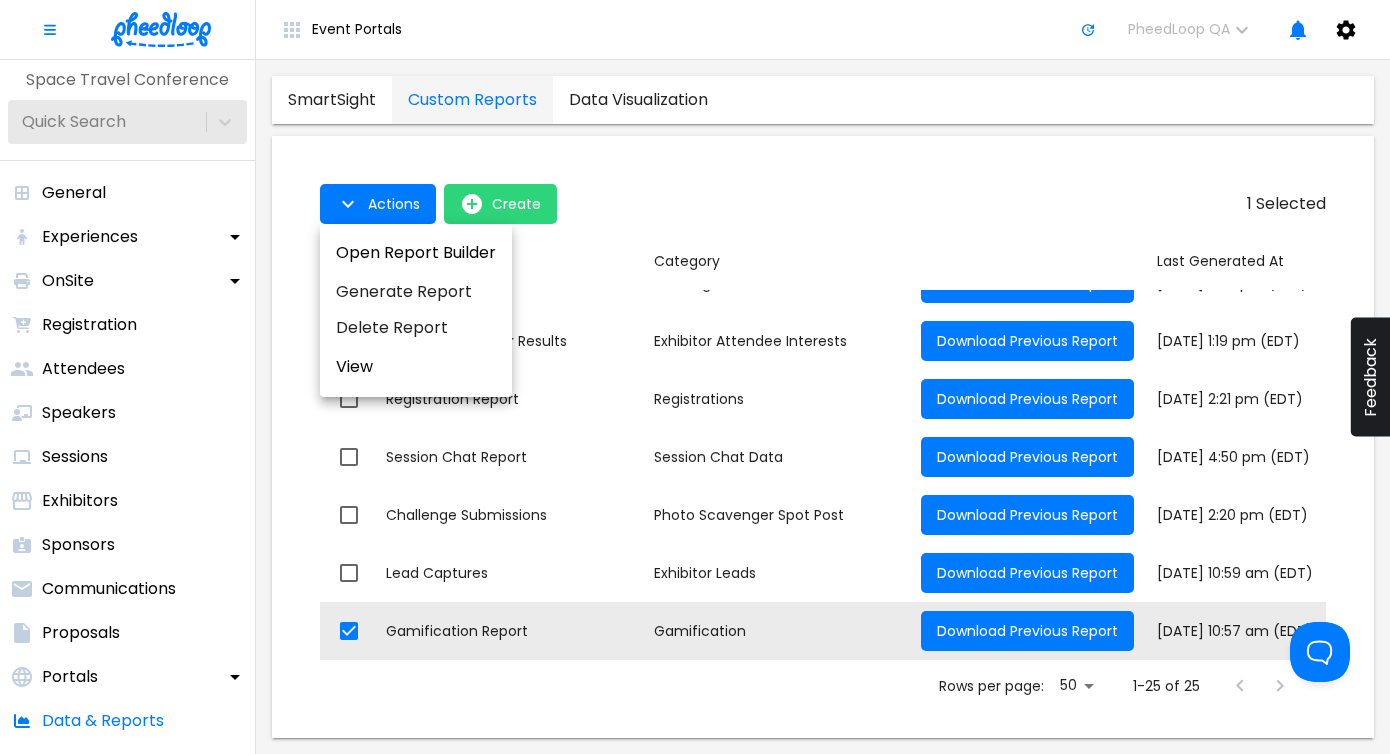 click at bounding box center [695, 377] 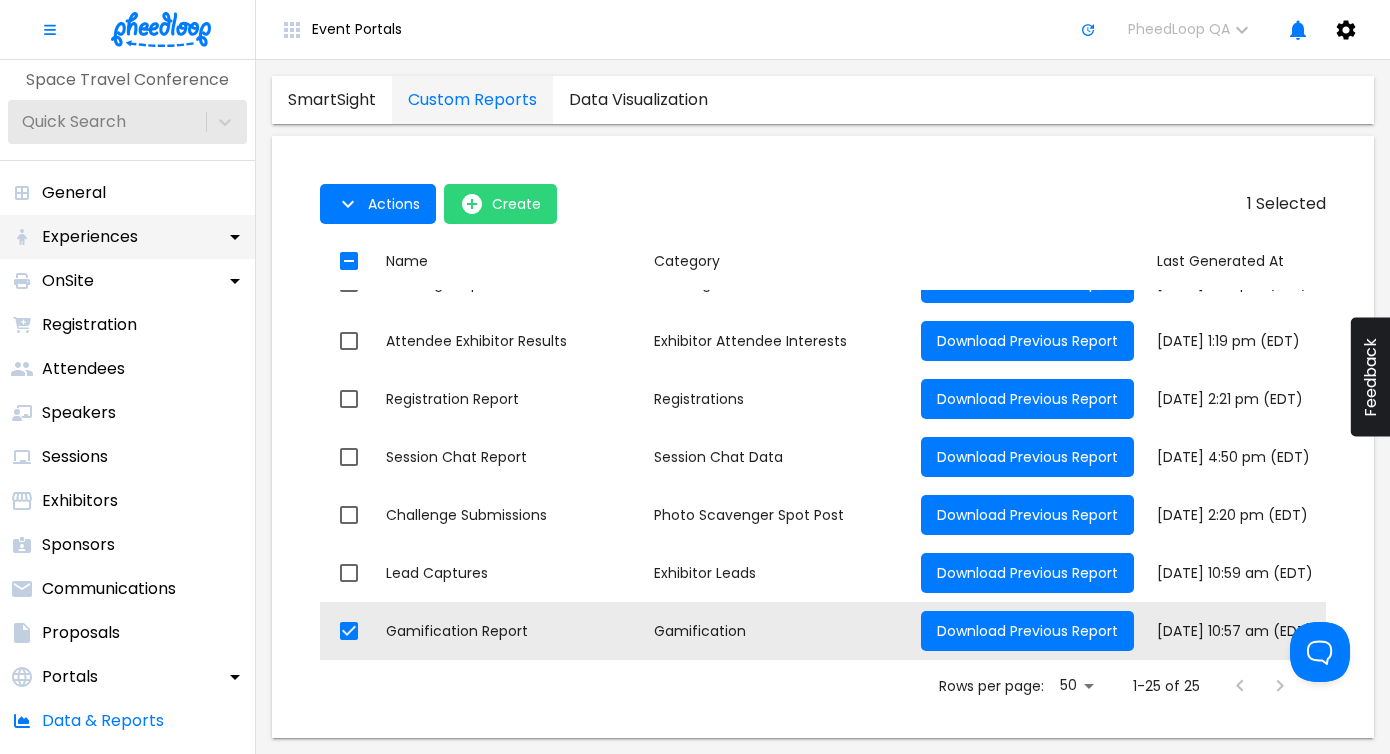 click on "Experiences" at bounding box center (127, 237) 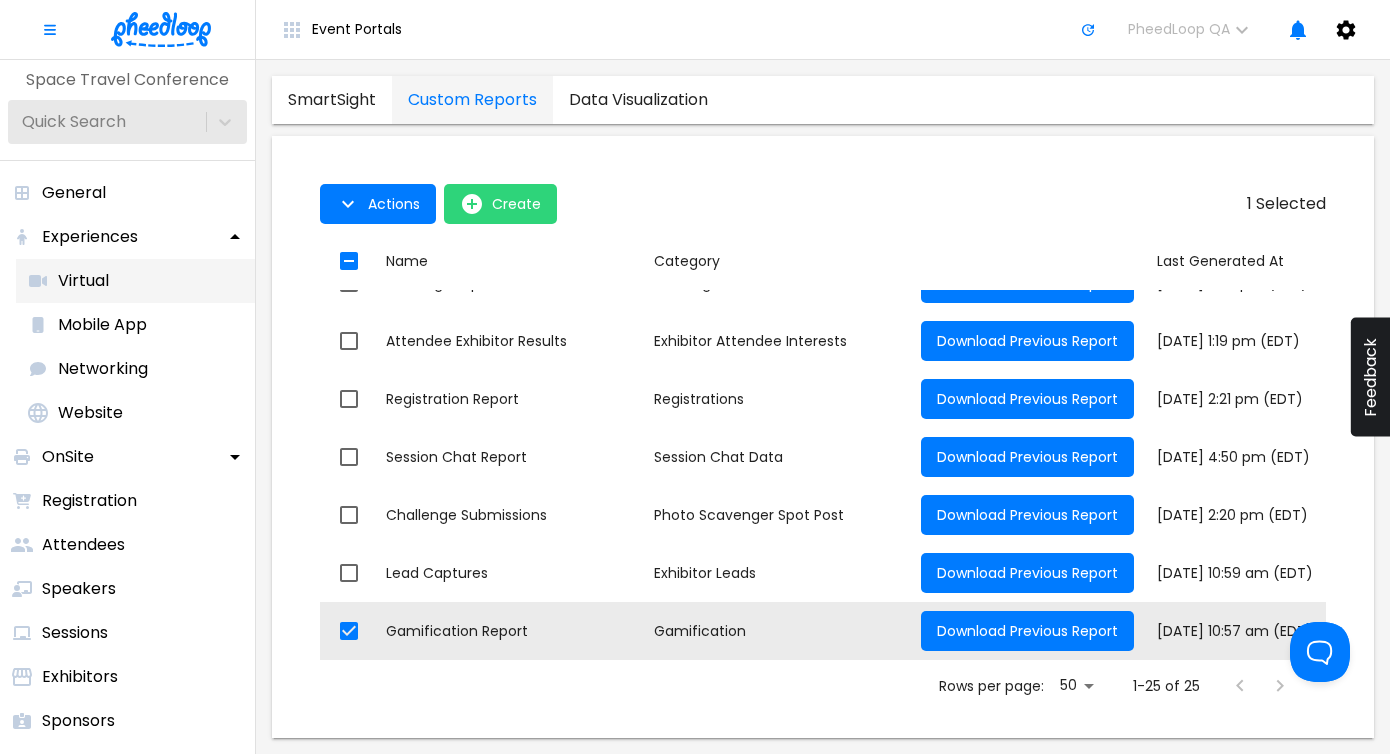 click on "Virtual" at bounding box center [135, 281] 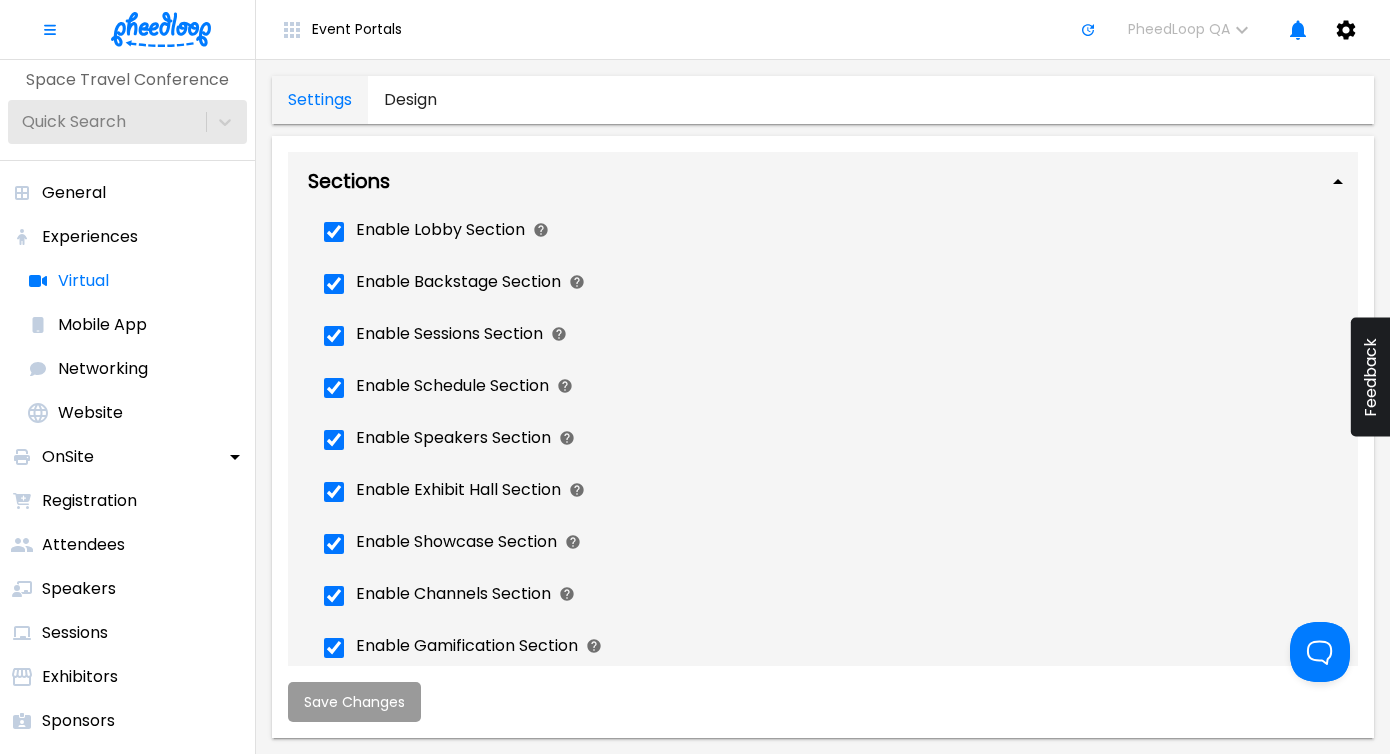 scroll, scrollTop: 244, scrollLeft: 0, axis: vertical 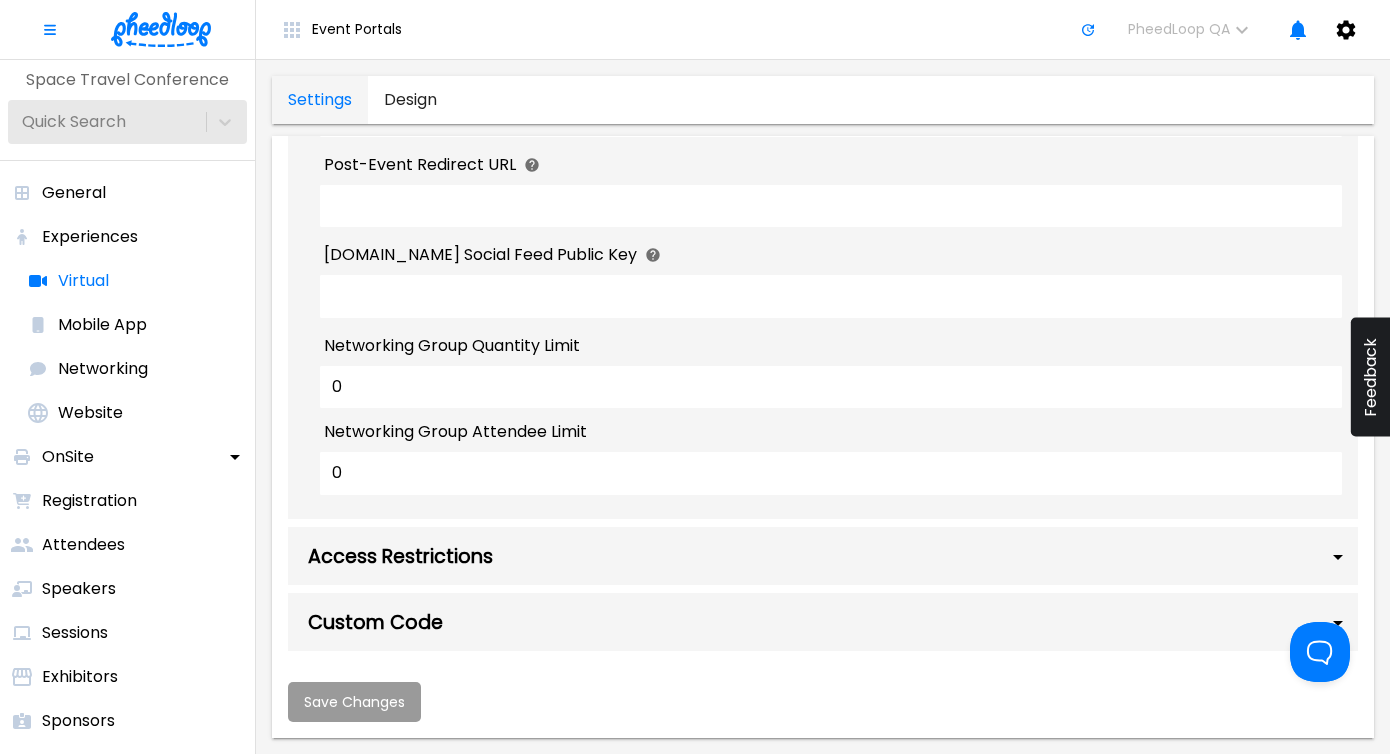 click on "0" at bounding box center [831, 387] 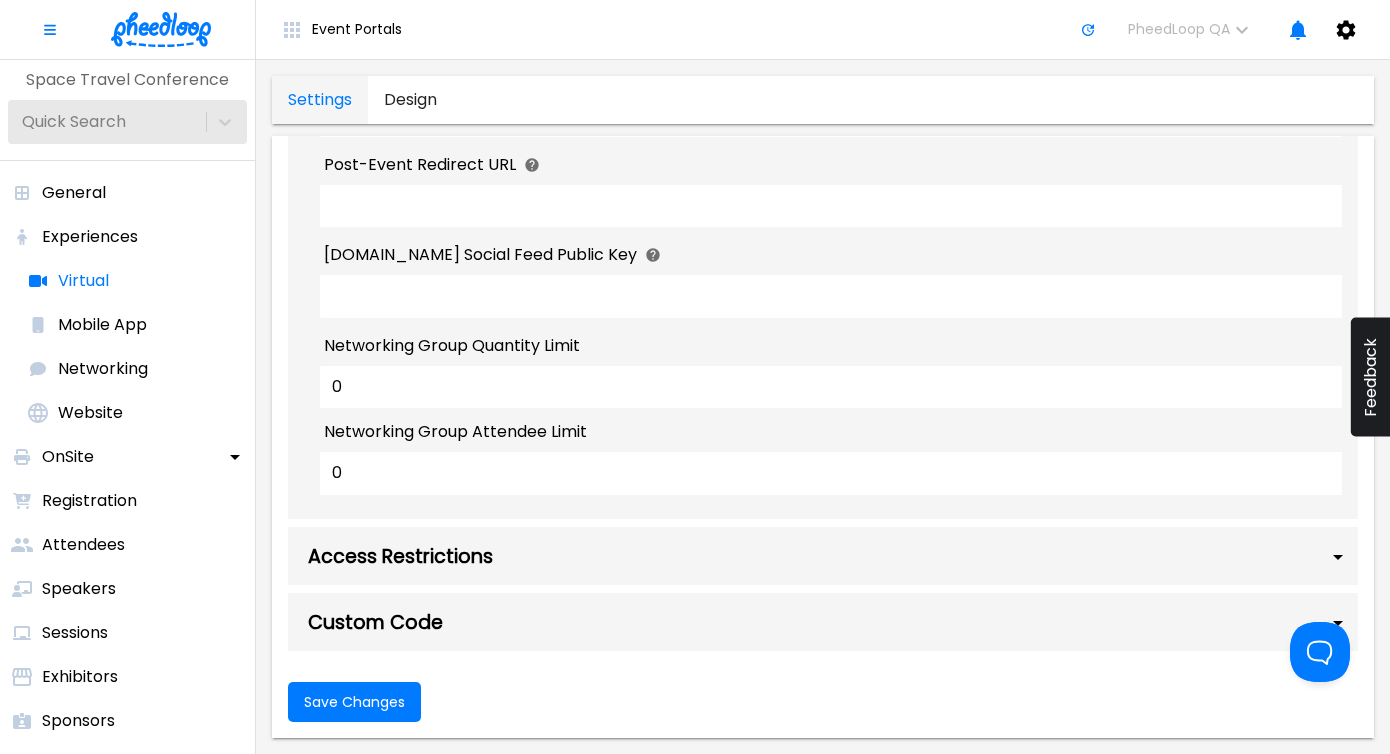 scroll, scrollTop: 622, scrollLeft: 0, axis: vertical 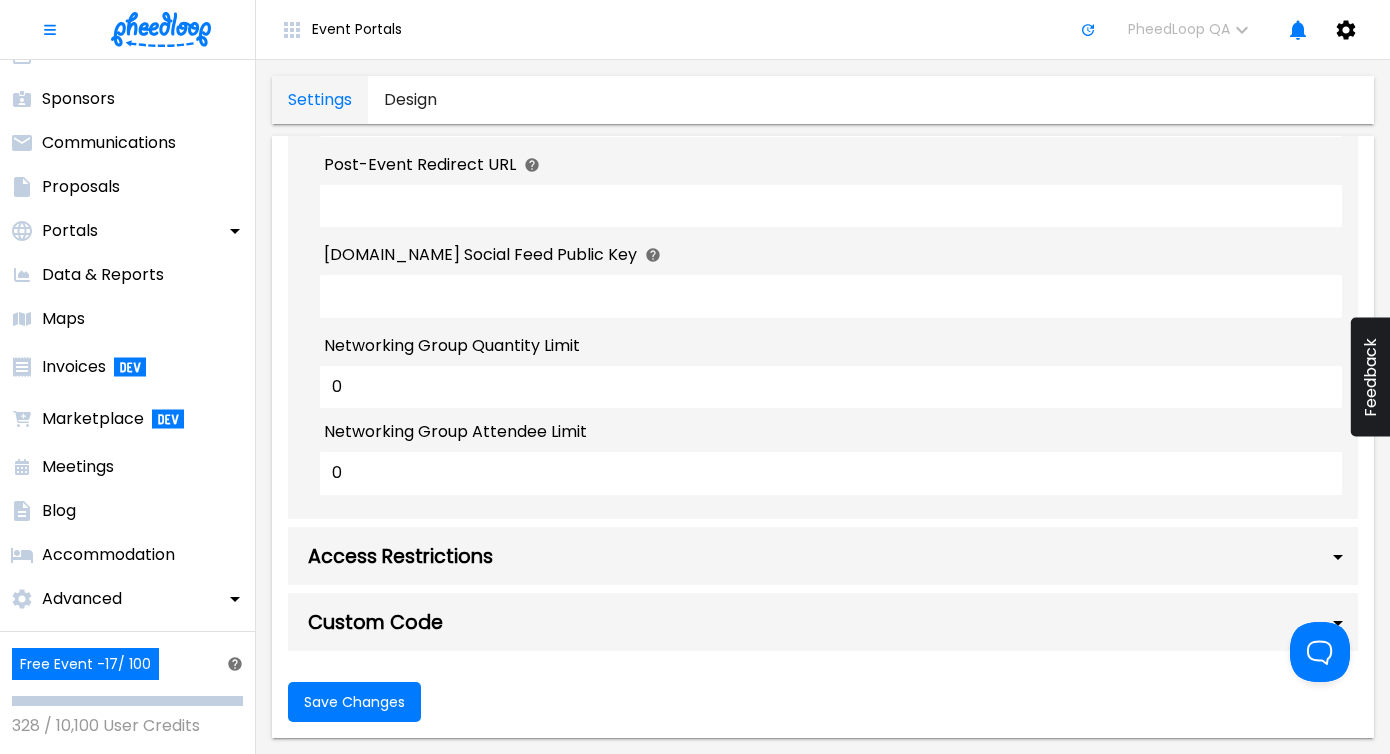 click on "Access Restrictions" at bounding box center [823, 556] 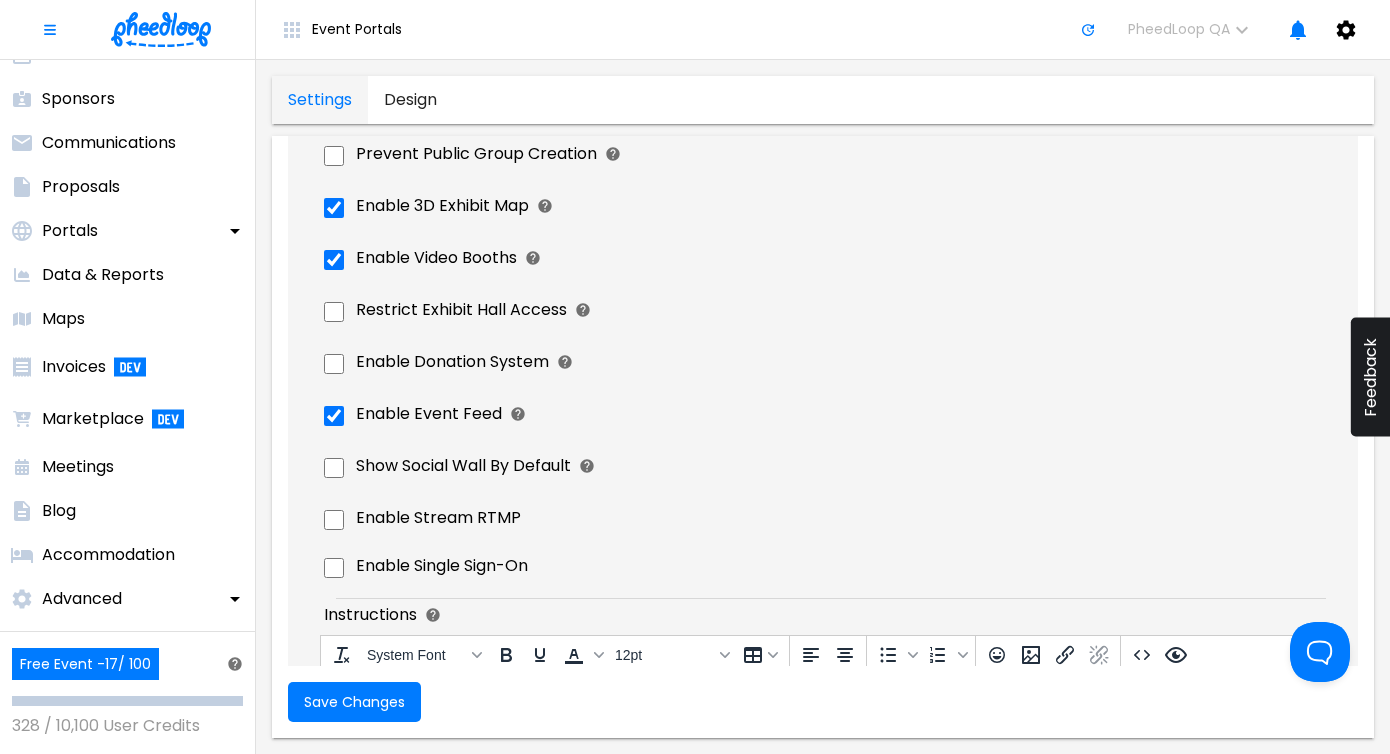 scroll, scrollTop: 1169, scrollLeft: 0, axis: vertical 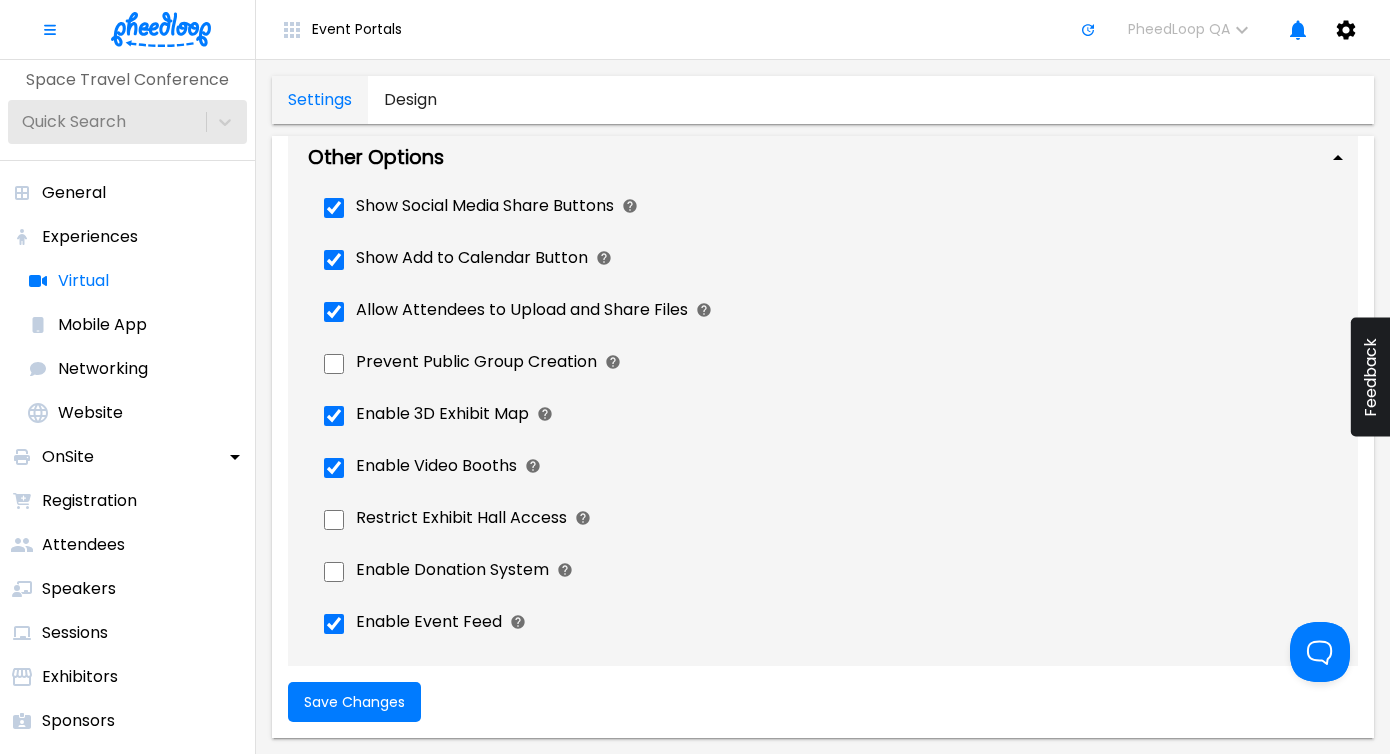 click on "Enable Donation System" at bounding box center (452, 570) 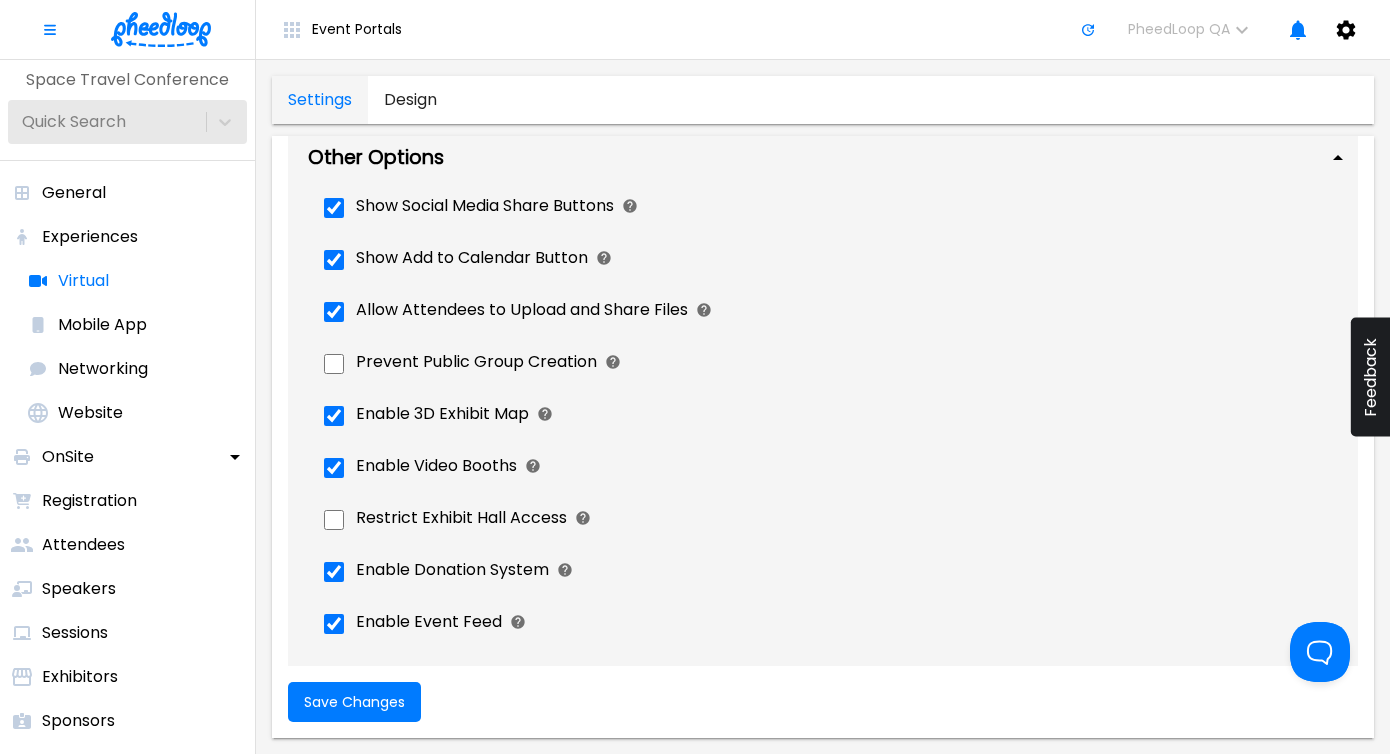 click on "Save Changes" at bounding box center [354, 702] 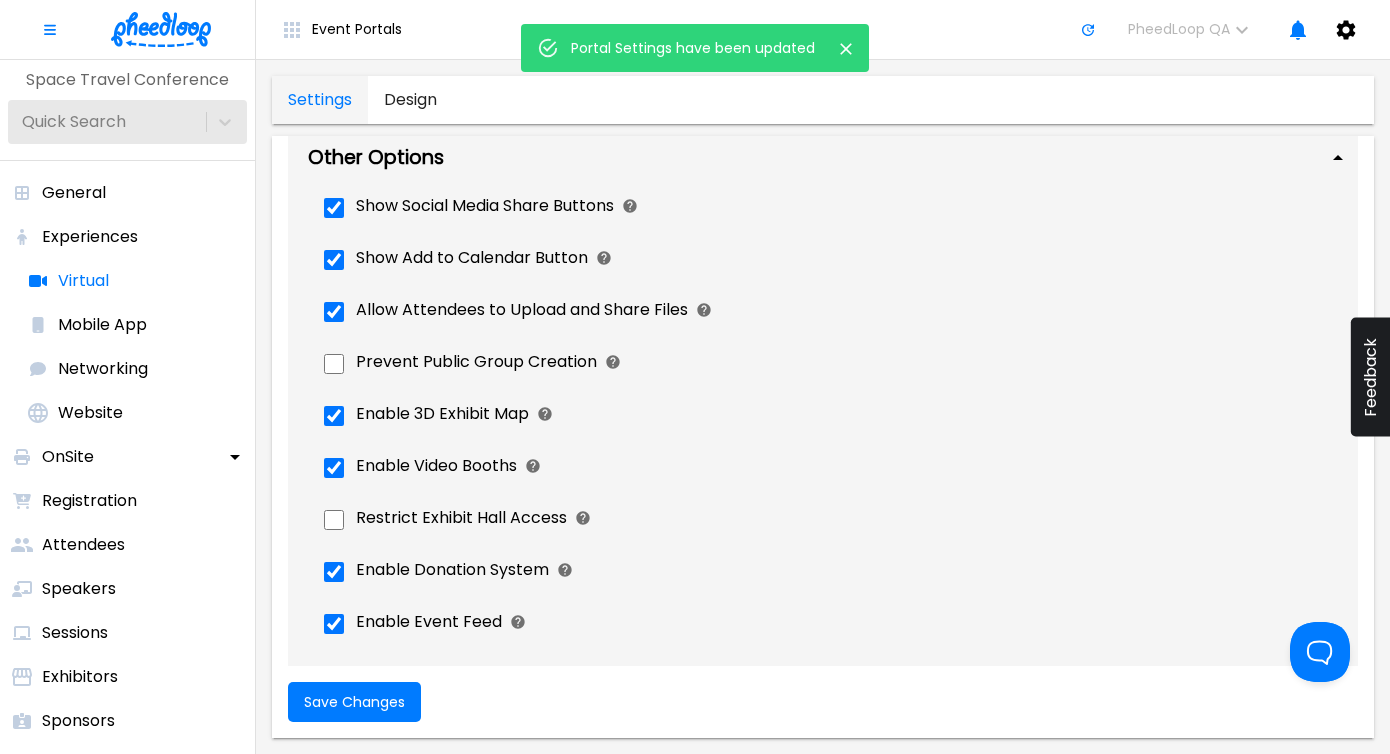 scroll, scrollTop: 6, scrollLeft: 0, axis: vertical 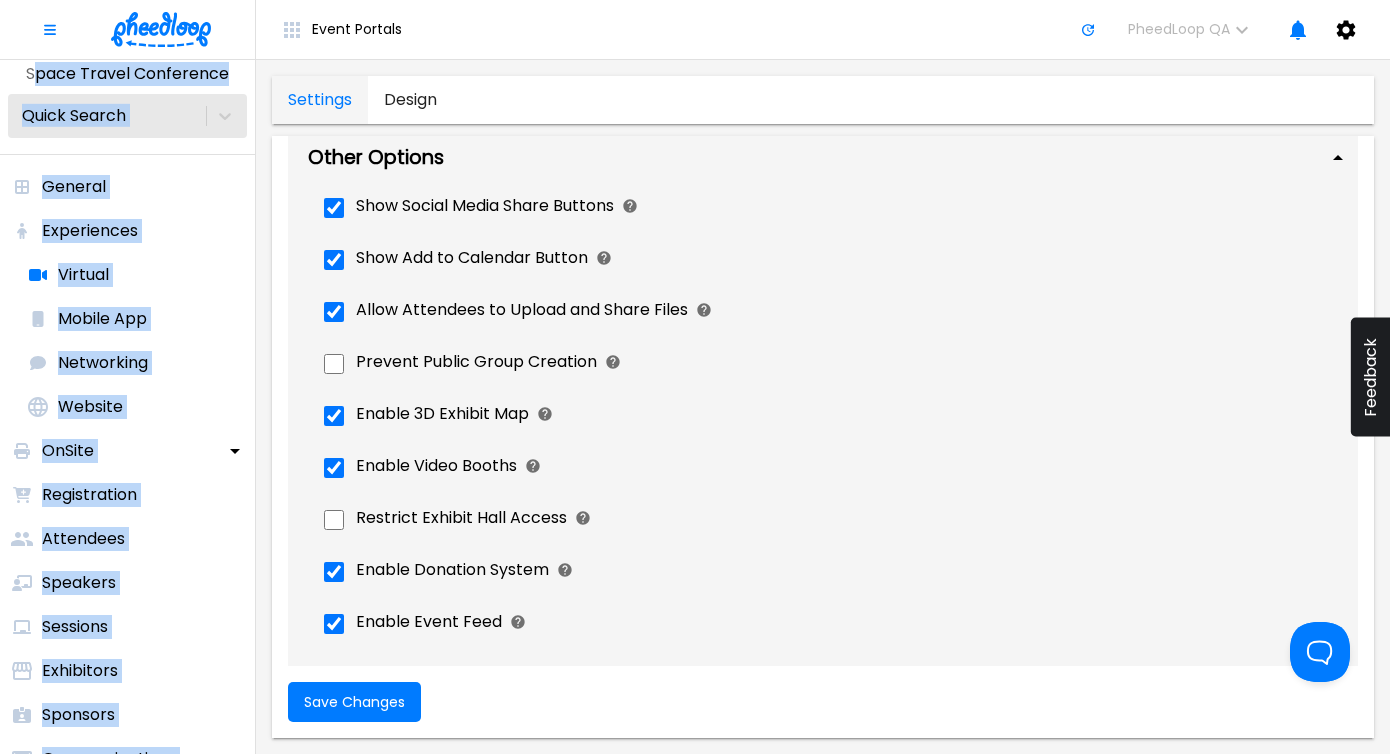 drag, startPoint x: 27, startPoint y: 78, endPoint x: 234, endPoint y: 73, distance: 207.06038 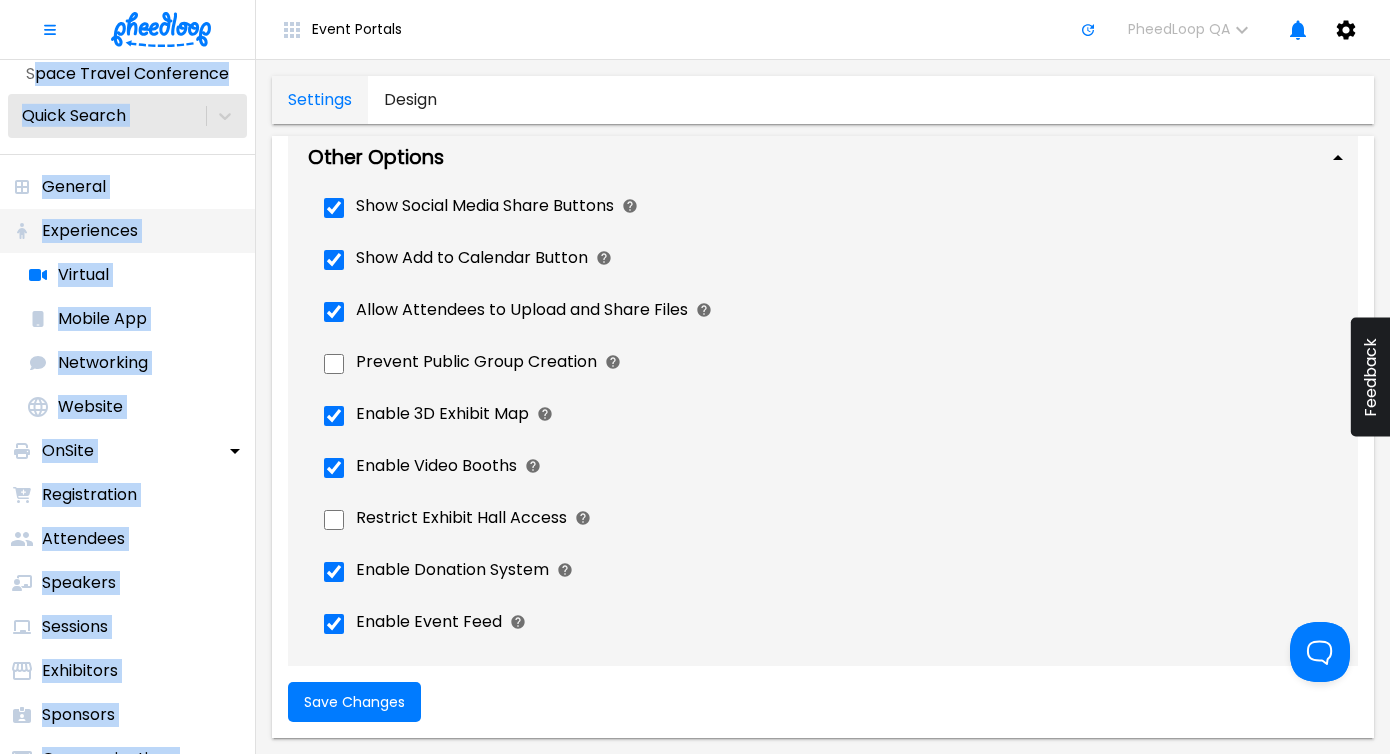 scroll, scrollTop: 0, scrollLeft: 0, axis: both 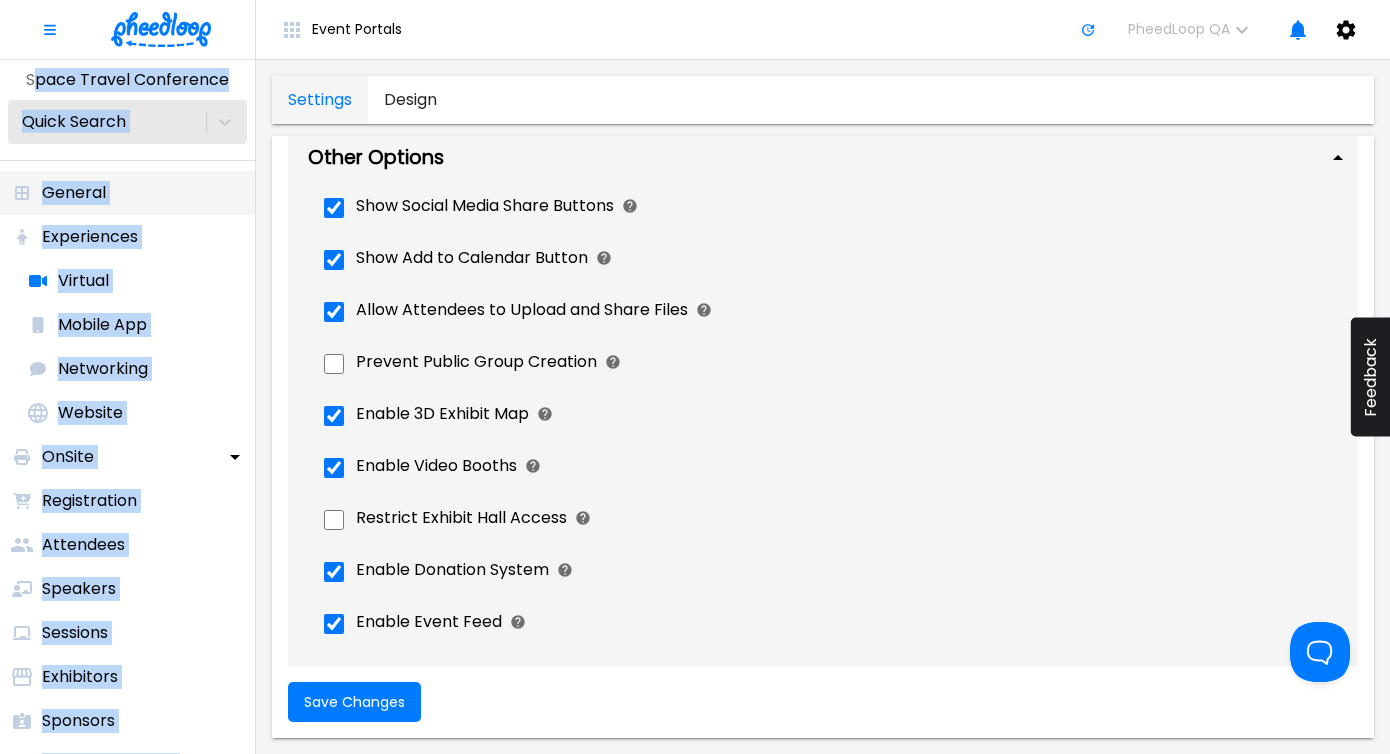 click on "General" at bounding box center [127, 193] 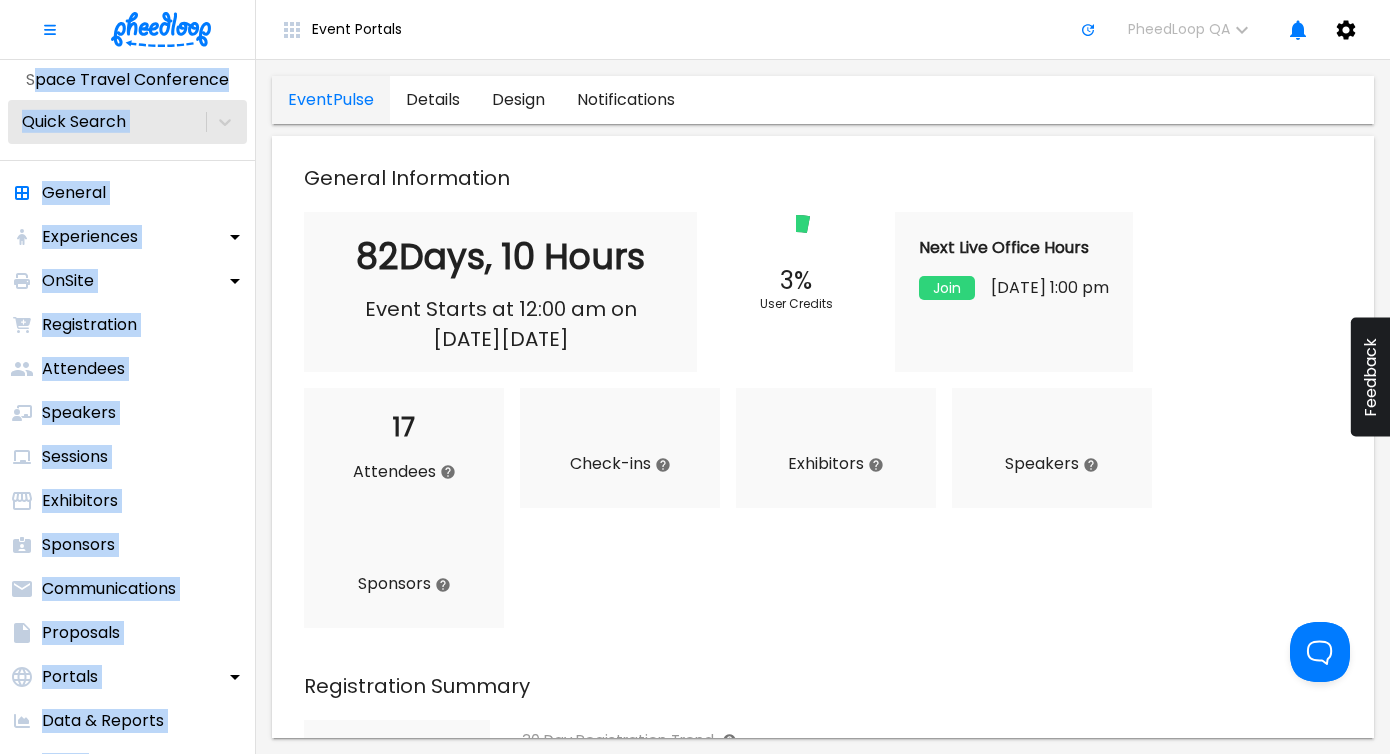 click on "details" at bounding box center (433, 100) 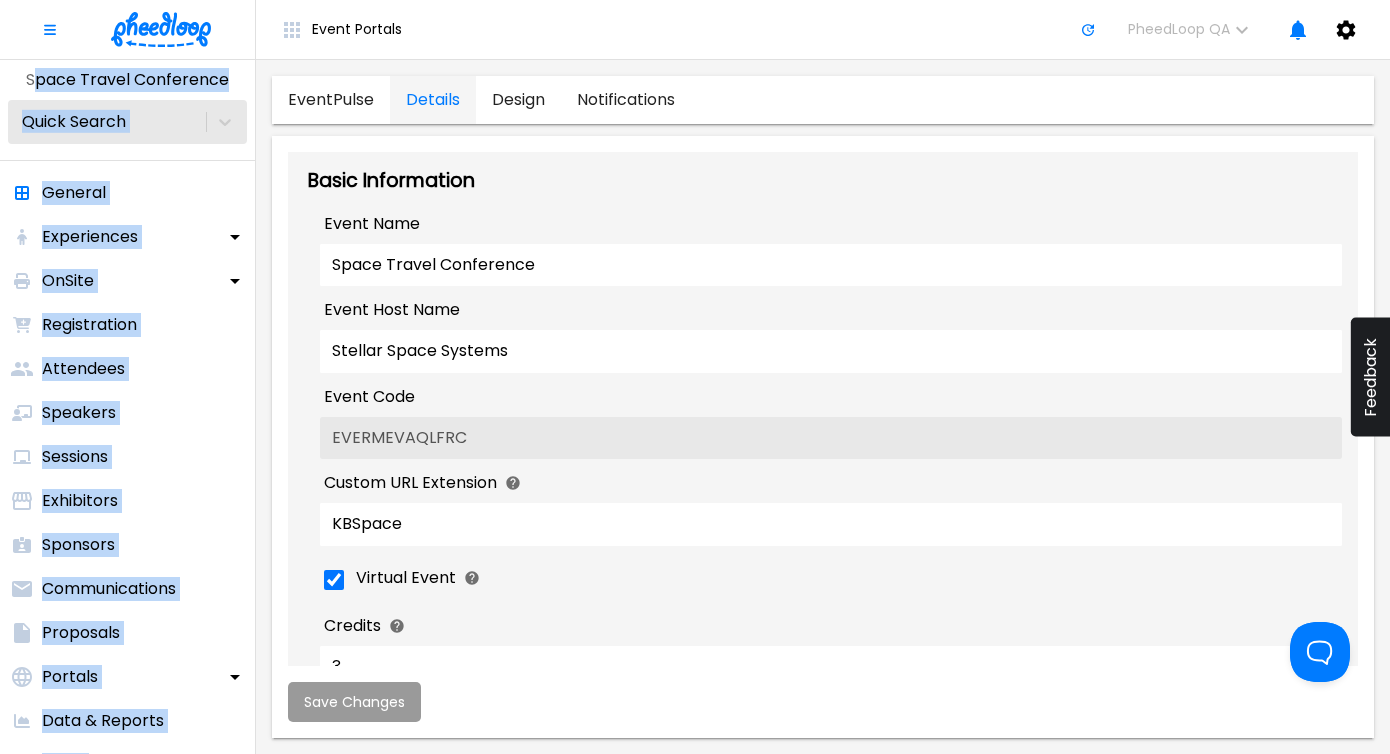 type on "20:00" 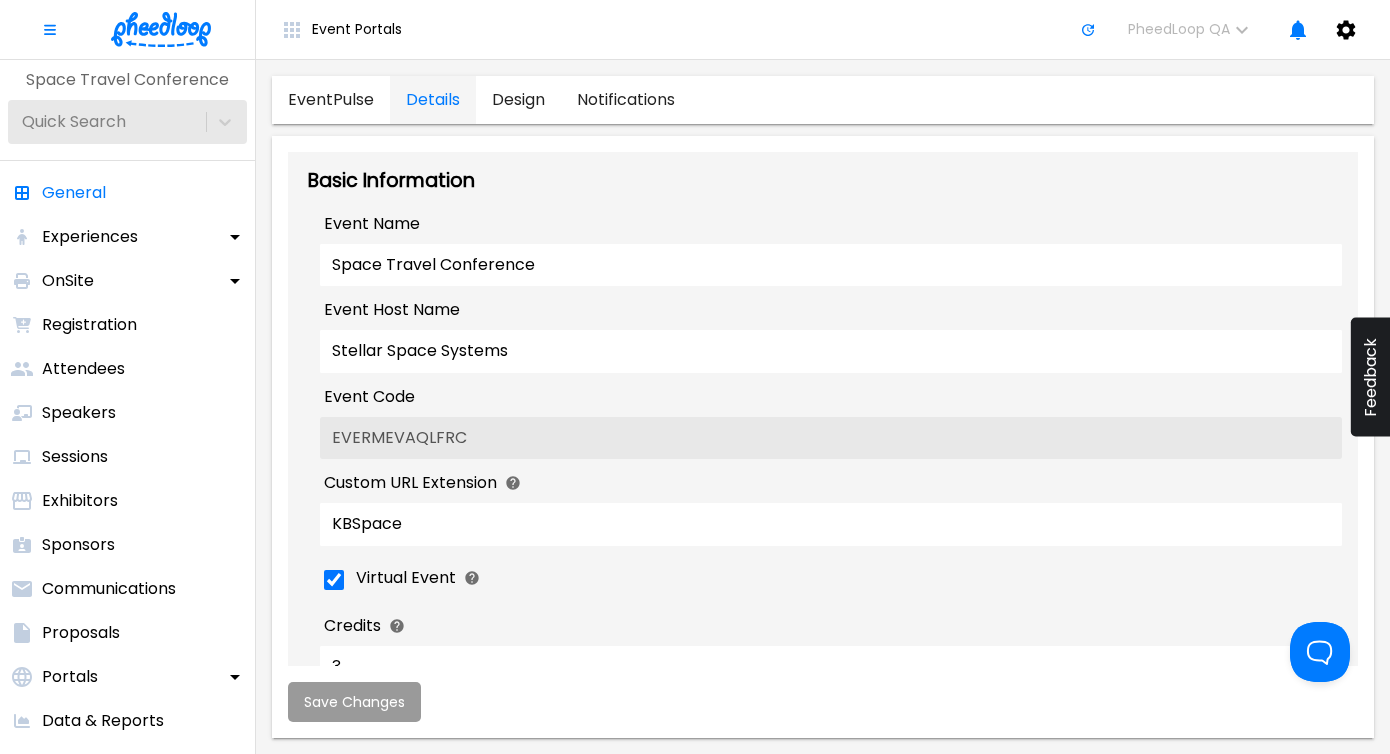 click on "Basic Information" at bounding box center [823, 180] 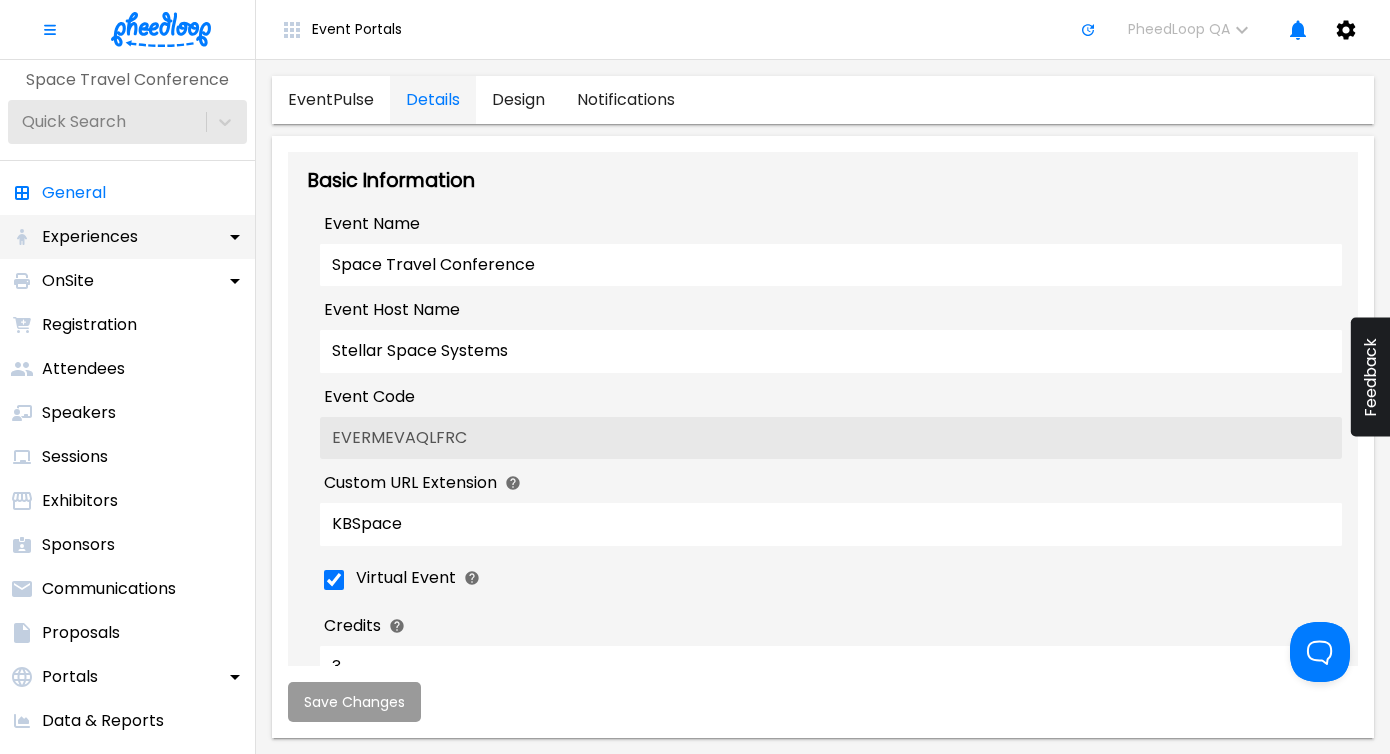 drag, startPoint x: 363, startPoint y: 233, endPoint x: 218, endPoint y: 225, distance: 145.22052 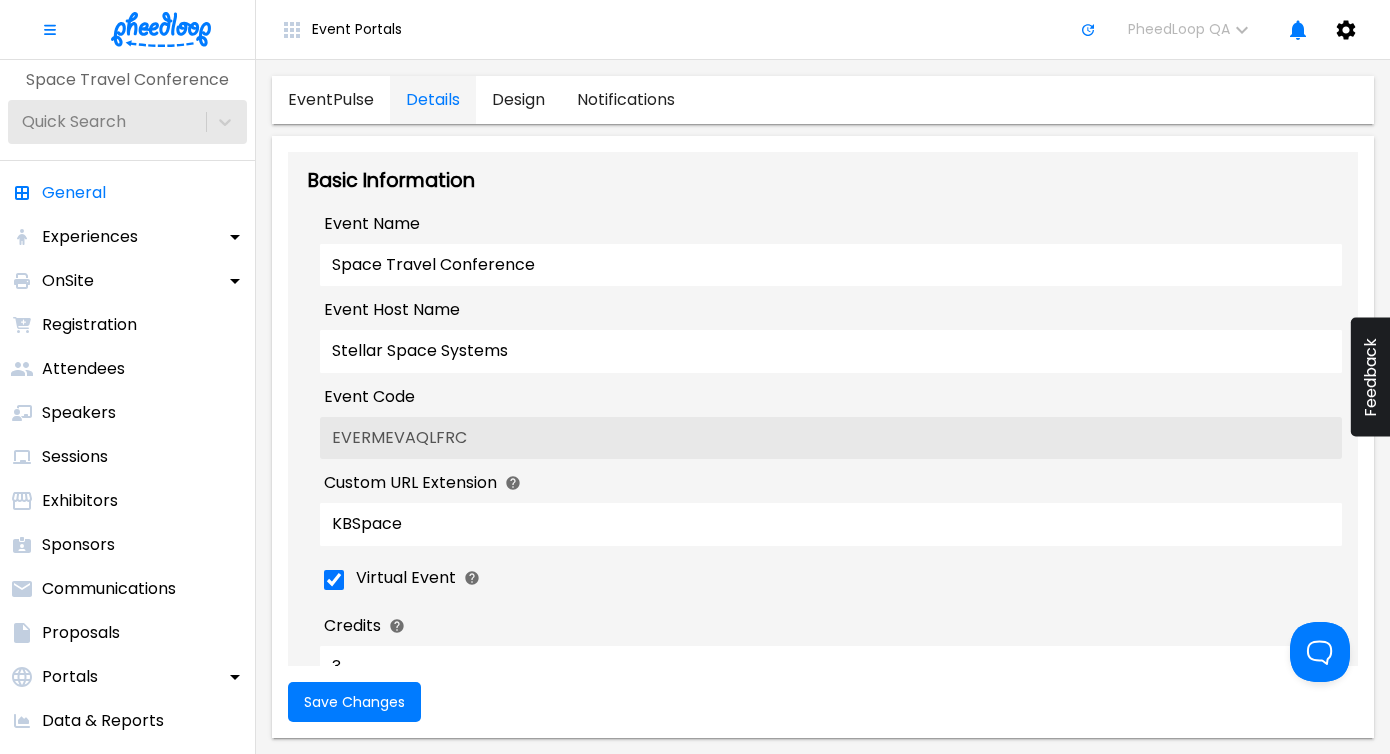 click on "design" at bounding box center (518, 100) 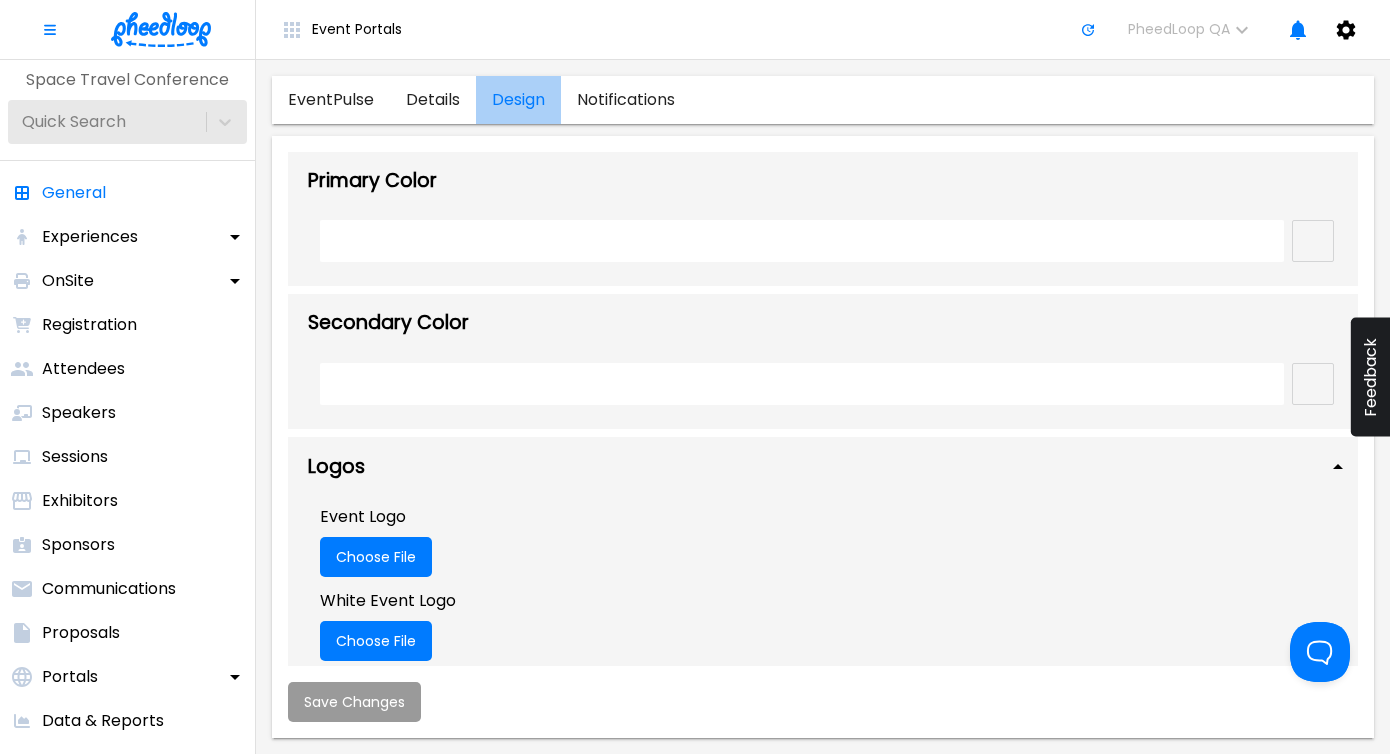 click on "design" at bounding box center (518, 100) 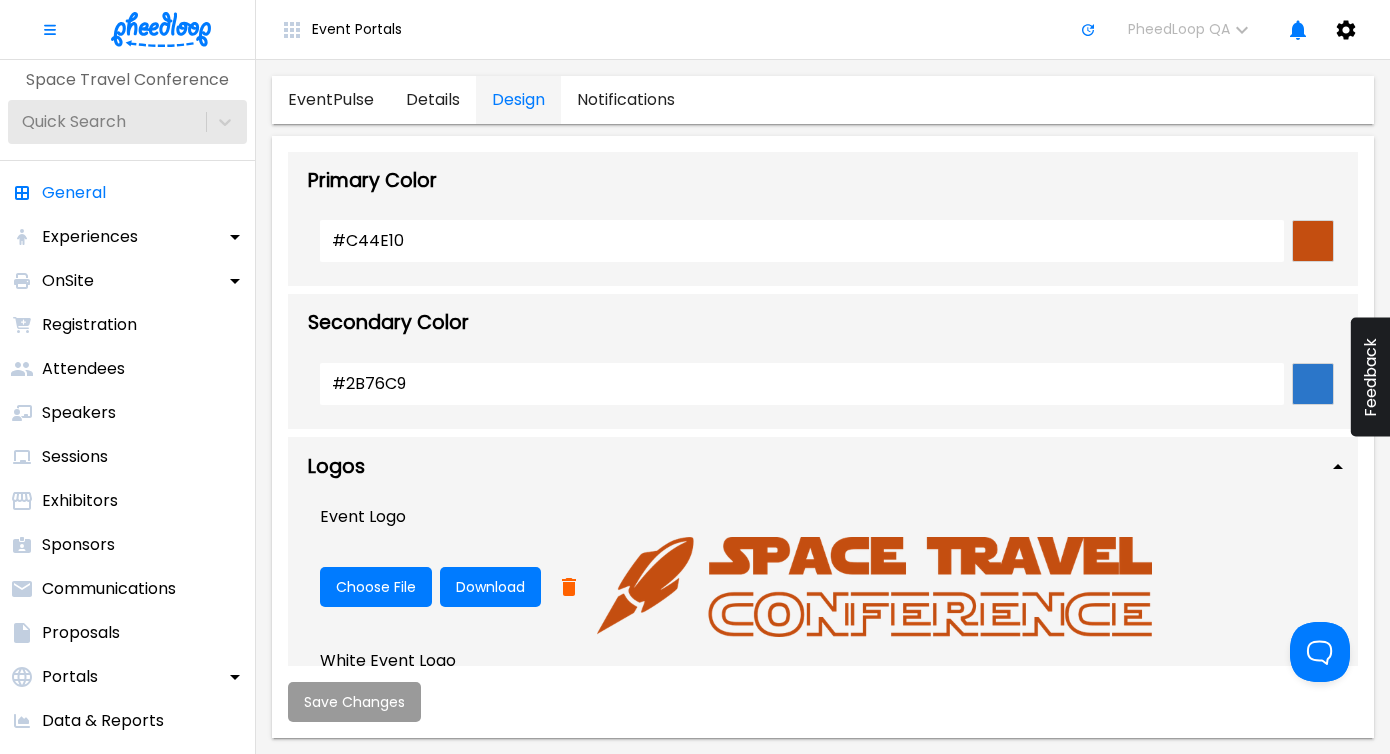 click on "#C44E10" at bounding box center [802, 241] 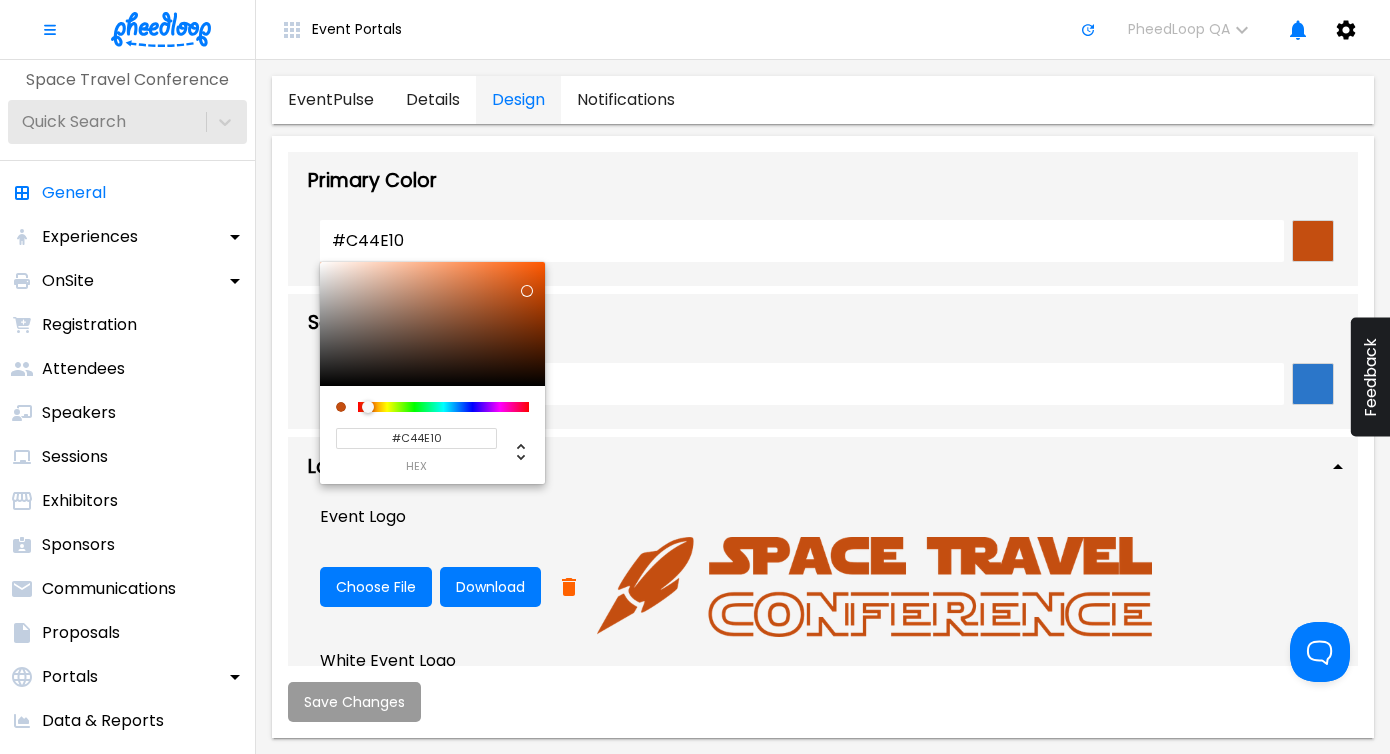 click on "#2B76C9" at bounding box center [831, 380] 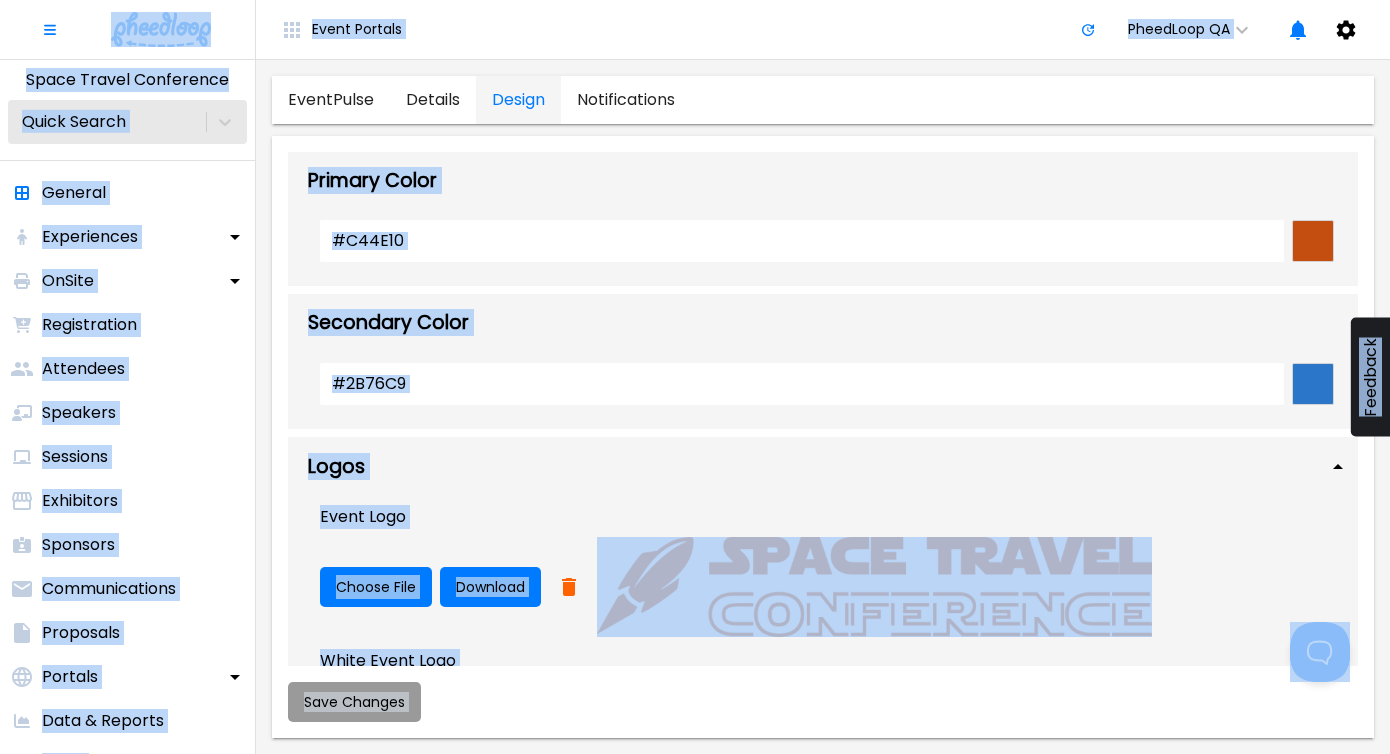 click on "#2B76C9" at bounding box center [802, 384] 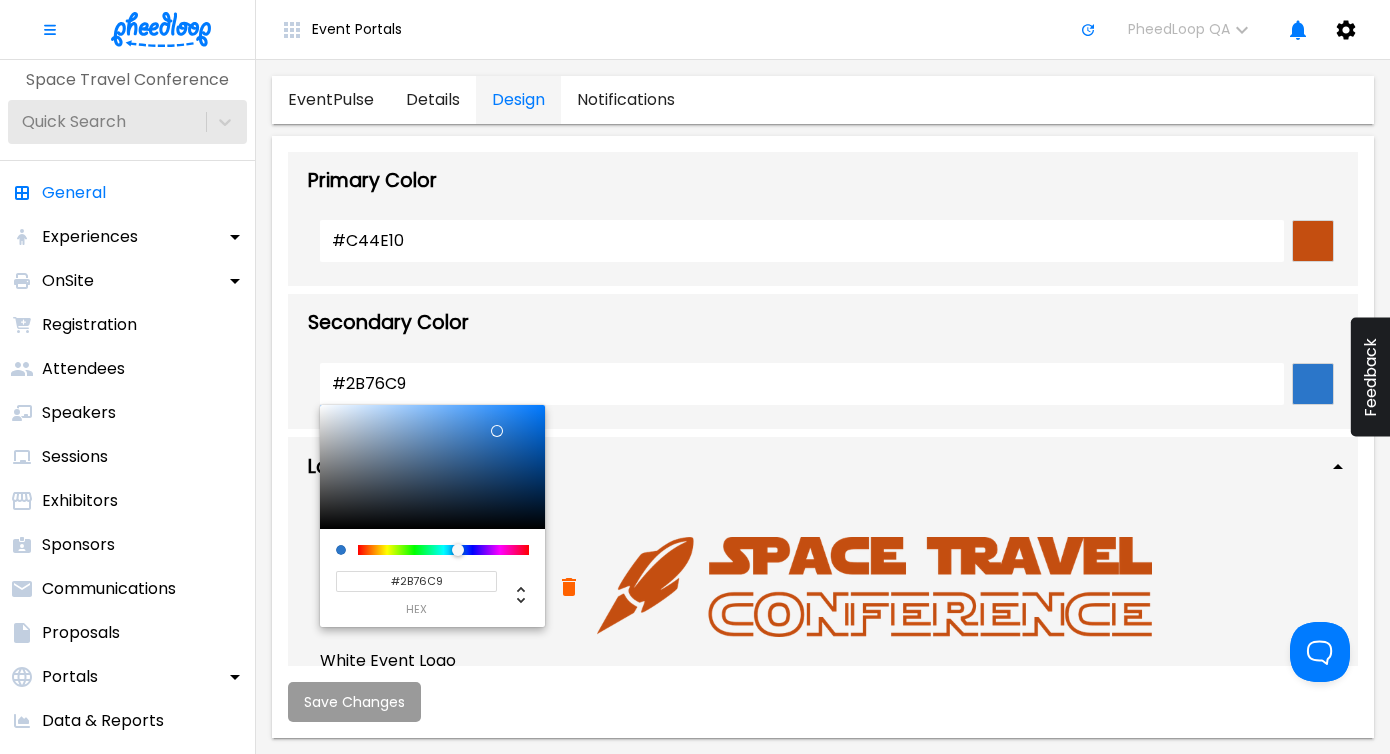 click on "#2B76C9" at bounding box center (802, 384) 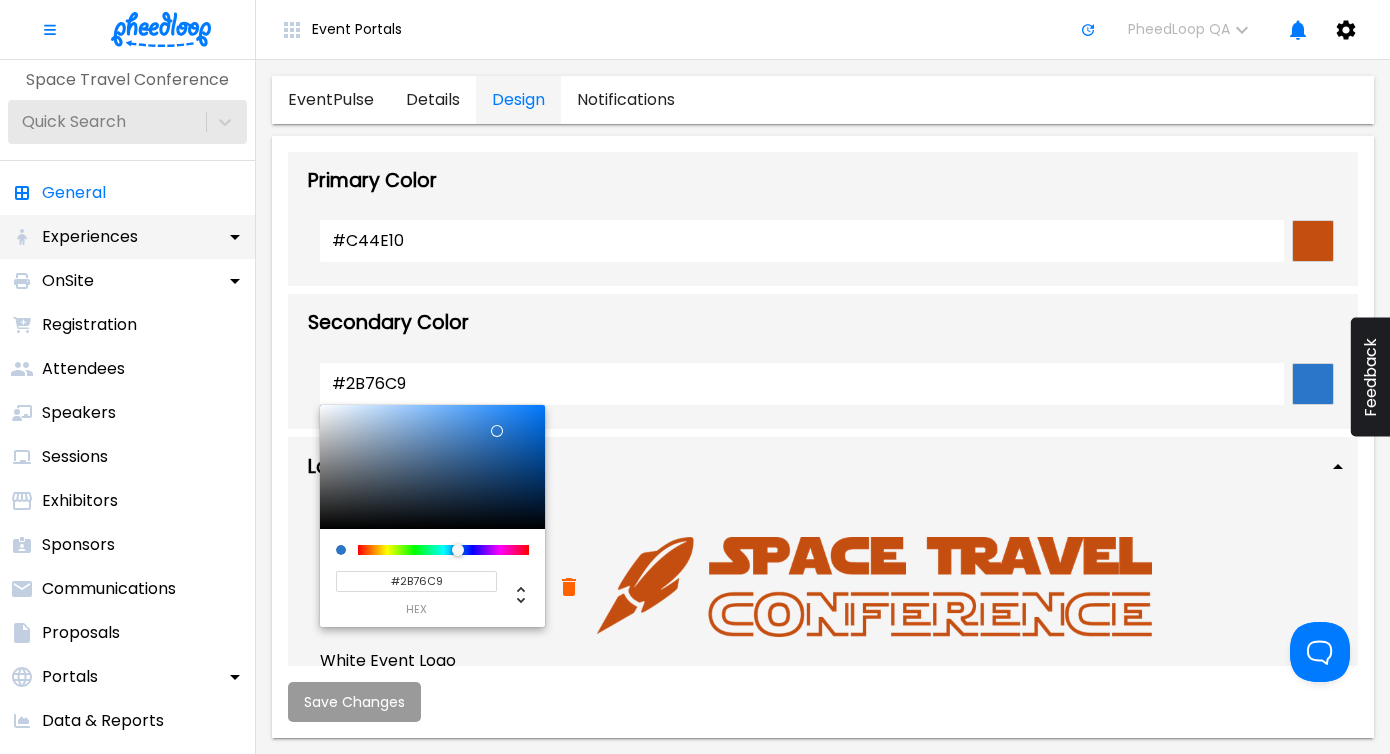 drag, startPoint x: 181, startPoint y: 290, endPoint x: 193, endPoint y: 256, distance: 36.05551 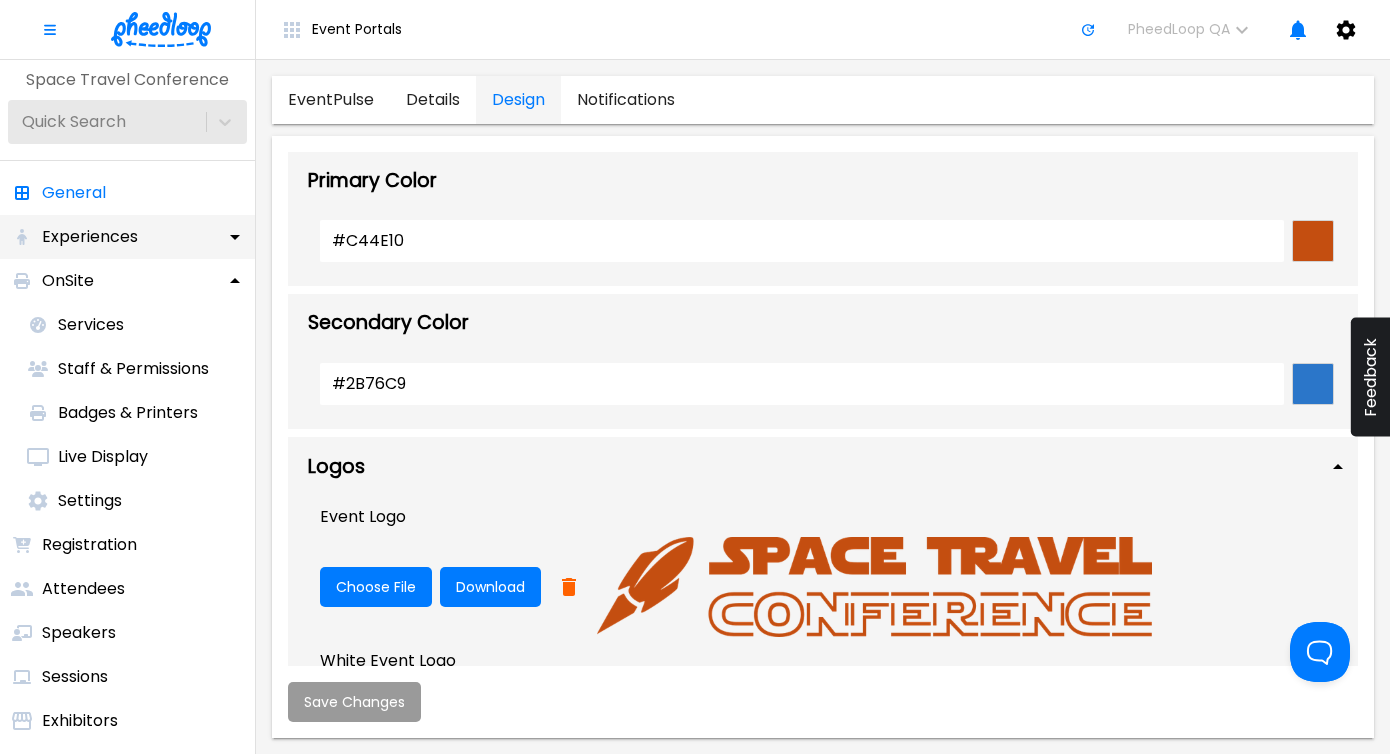click on "Experiences" at bounding box center [127, 237] 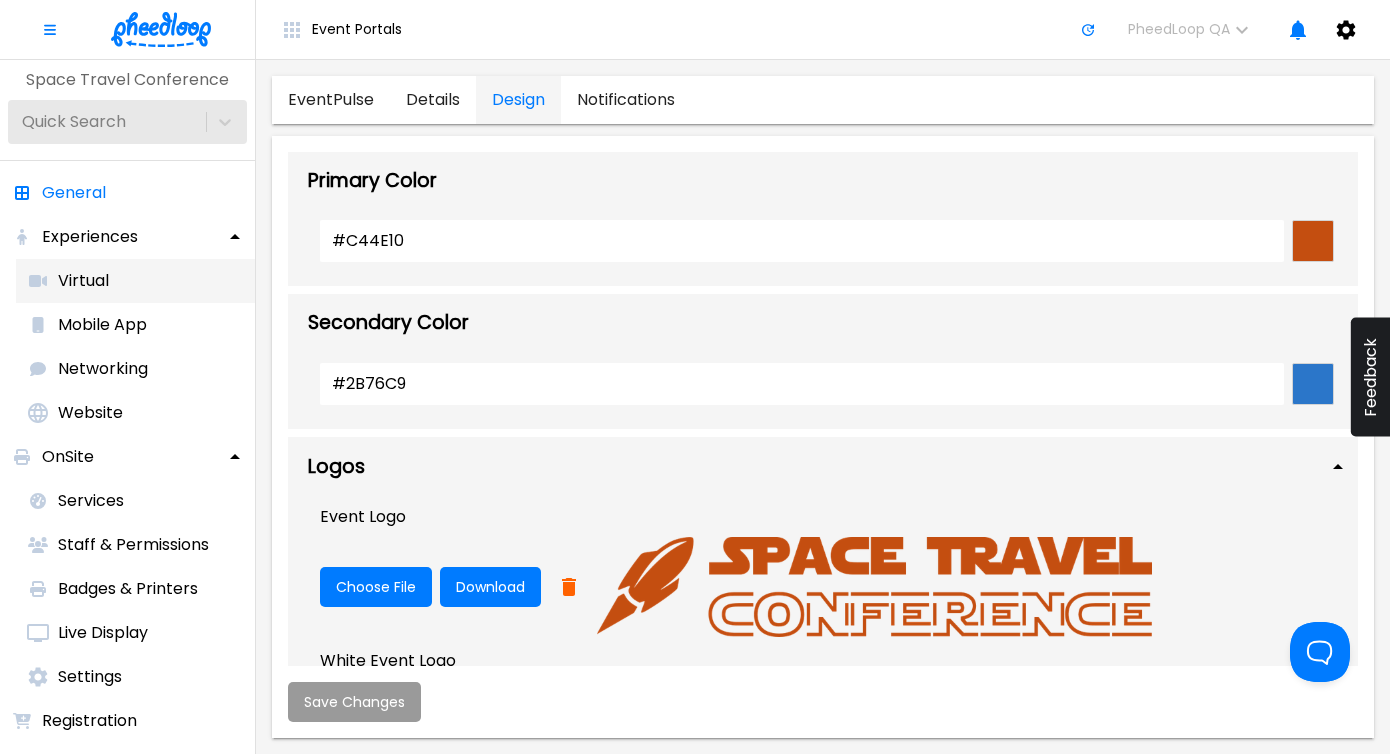 click on "Virtual" at bounding box center [135, 281] 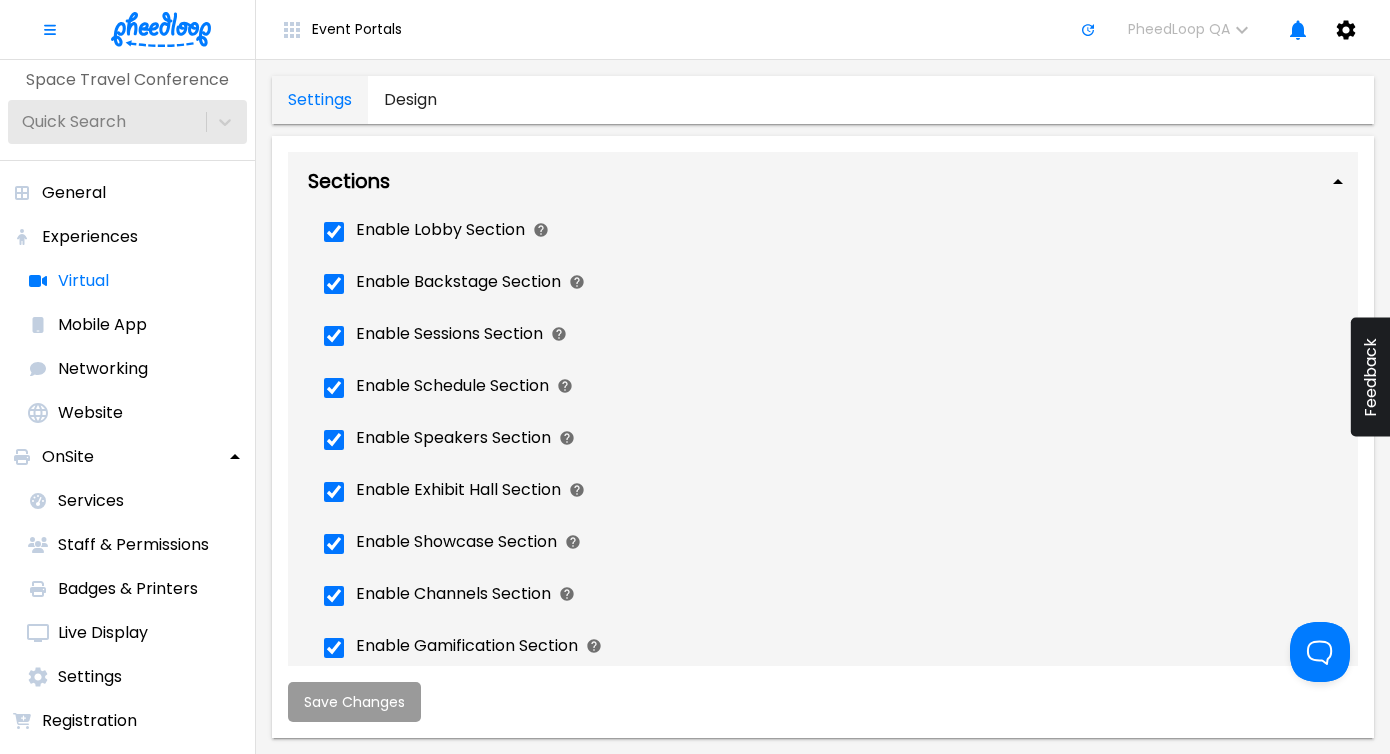 scroll, scrollTop: 0, scrollLeft: 0, axis: both 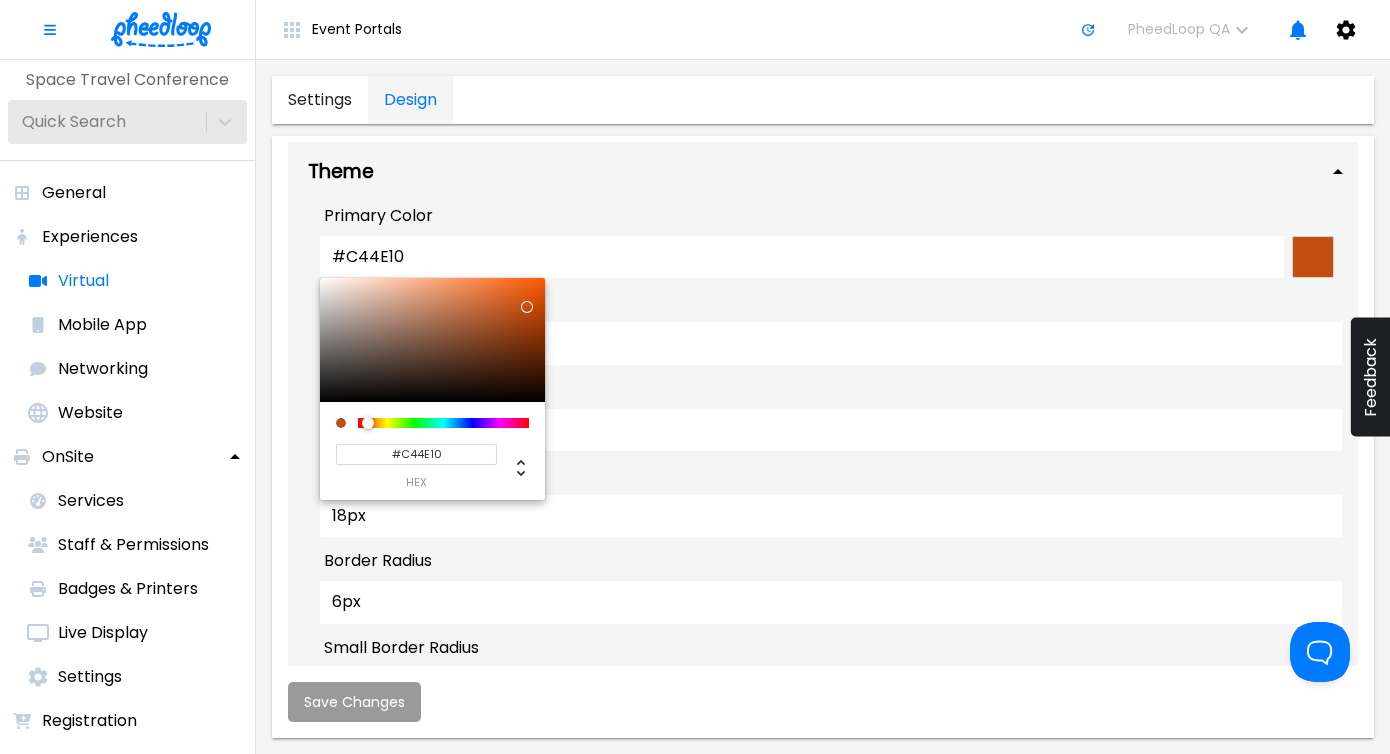click on "#C44E10" at bounding box center [802, 257] 